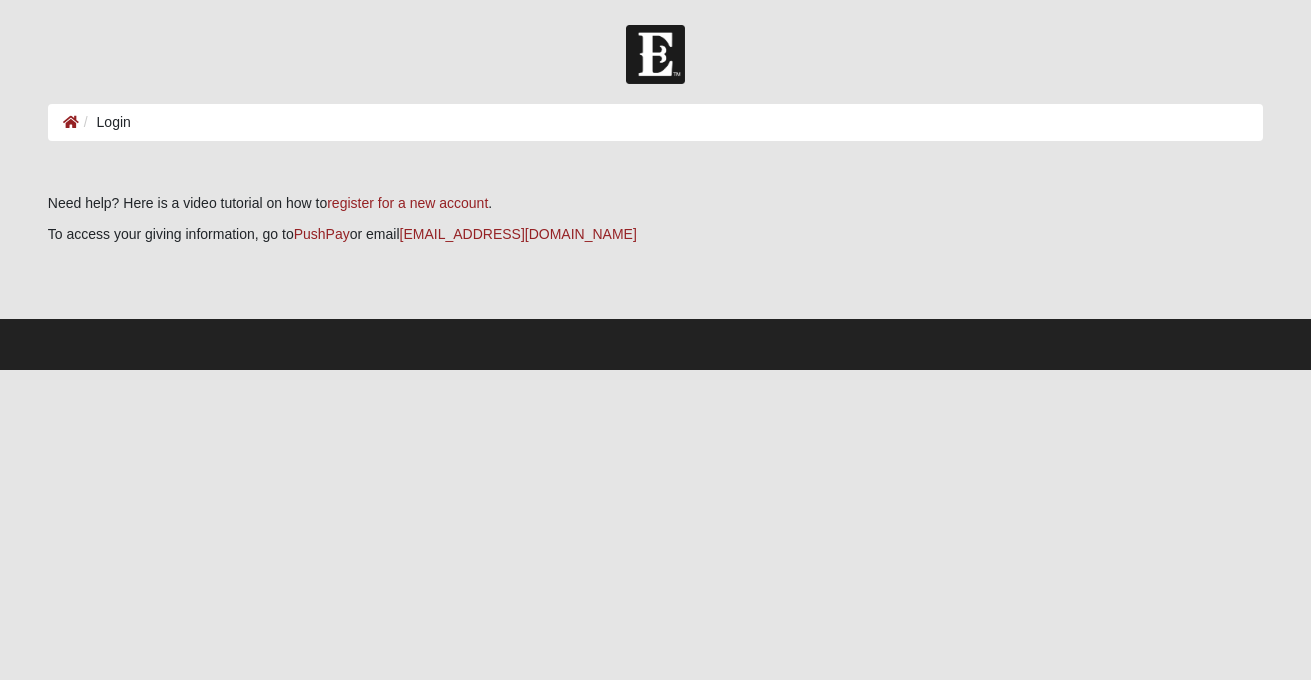 scroll, scrollTop: 0, scrollLeft: 0, axis: both 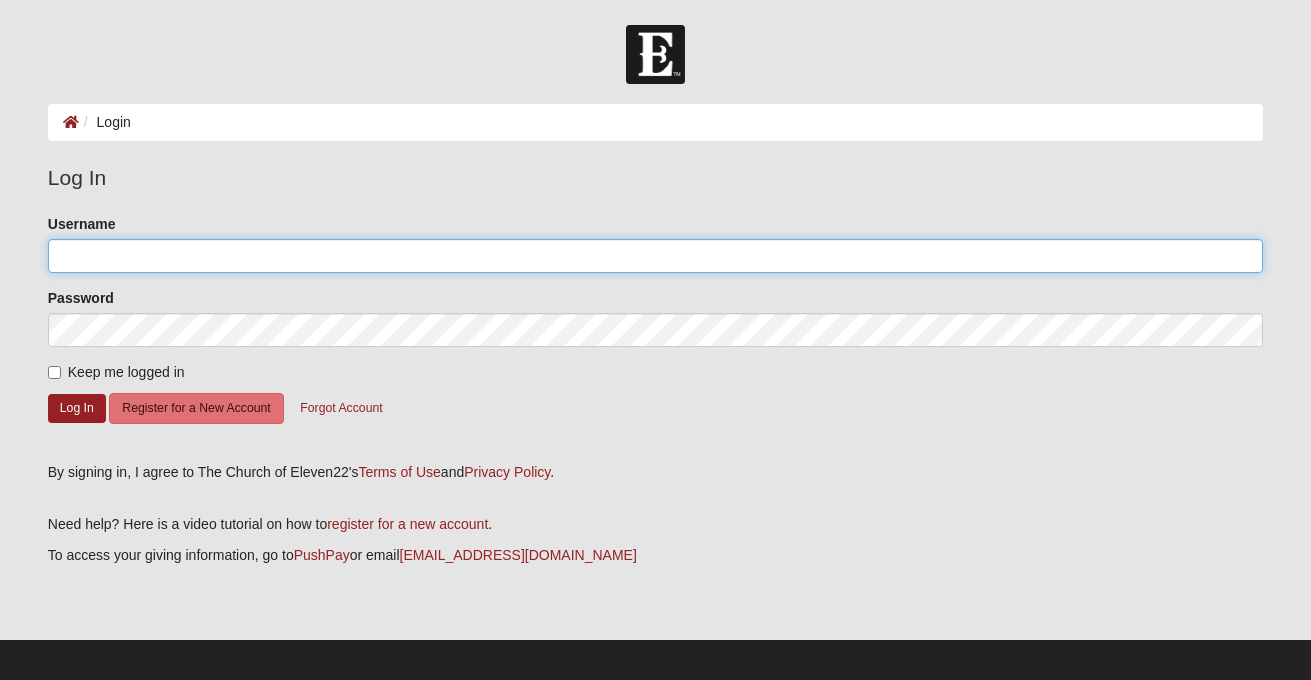 type on "cathyhjones@gmail.com" 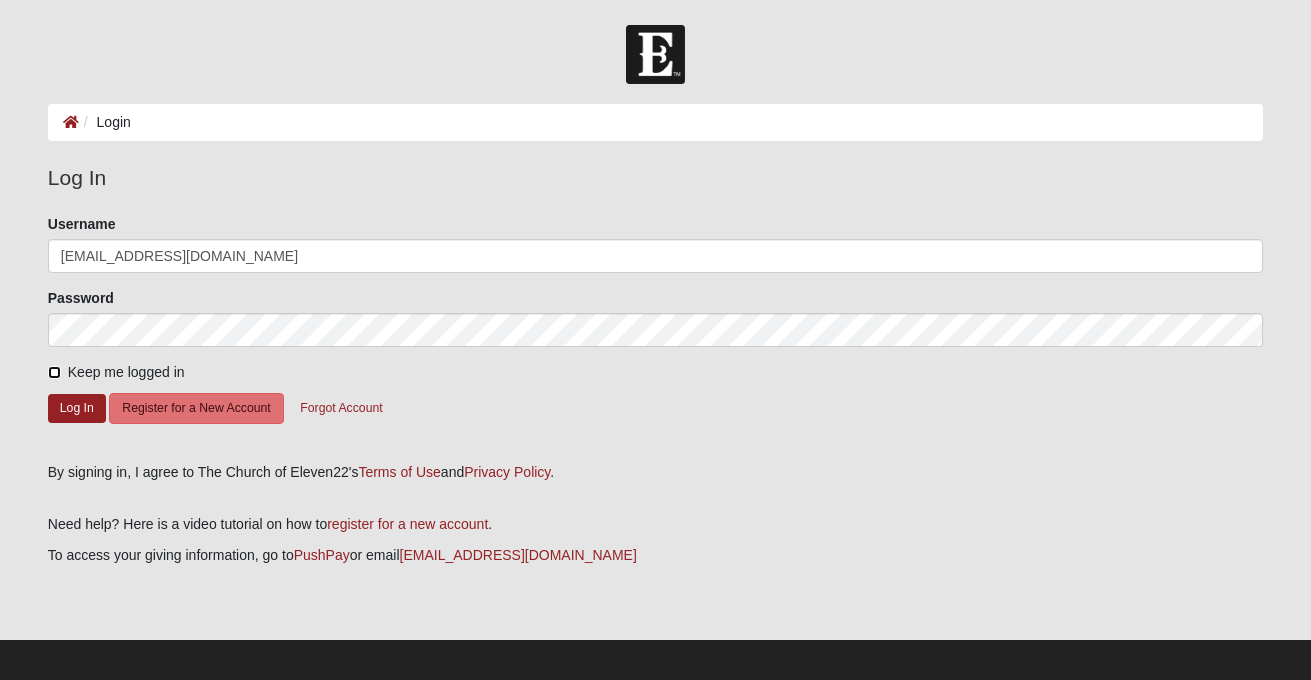 click on "Keep me logged in" at bounding box center (54, 372) 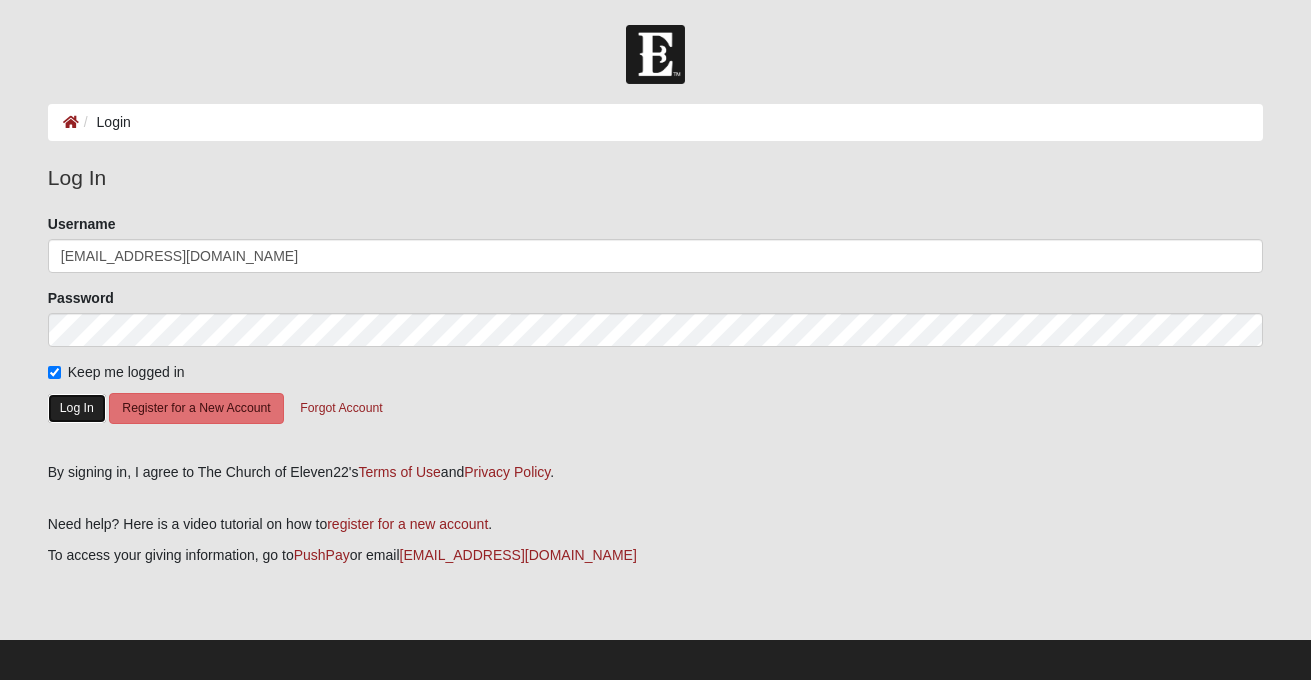 click on "Log In" 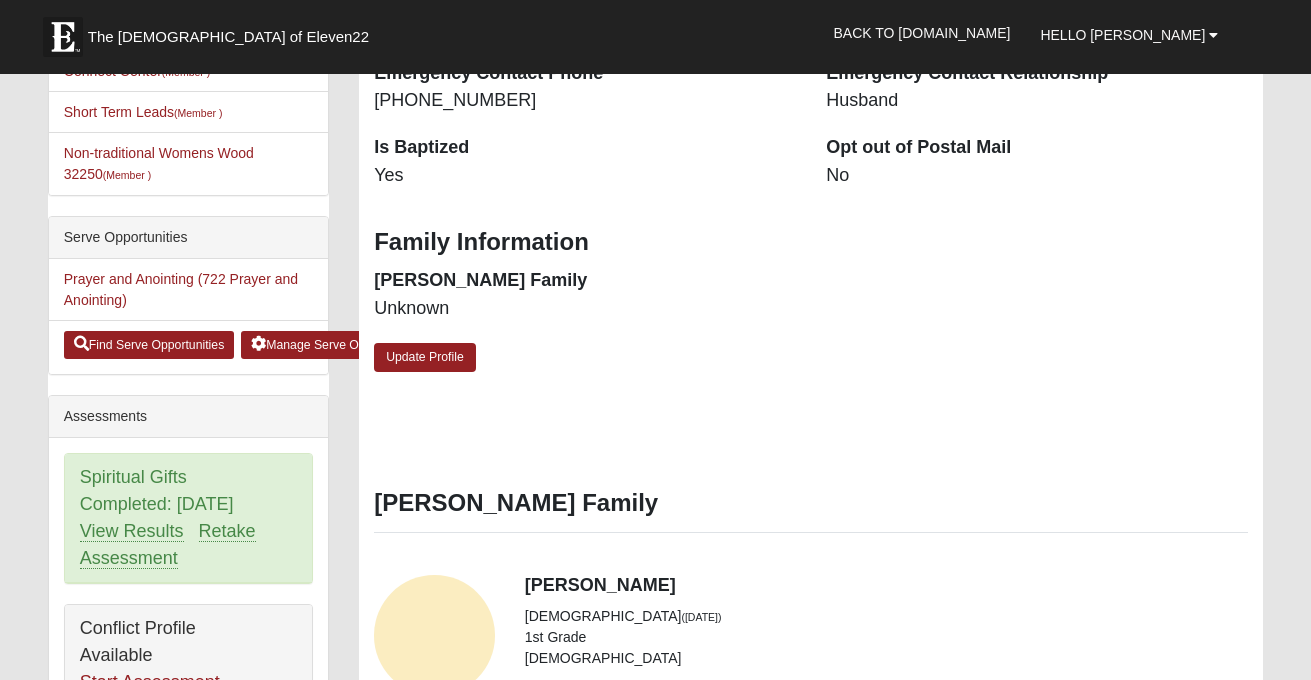 scroll, scrollTop: 669, scrollLeft: 0, axis: vertical 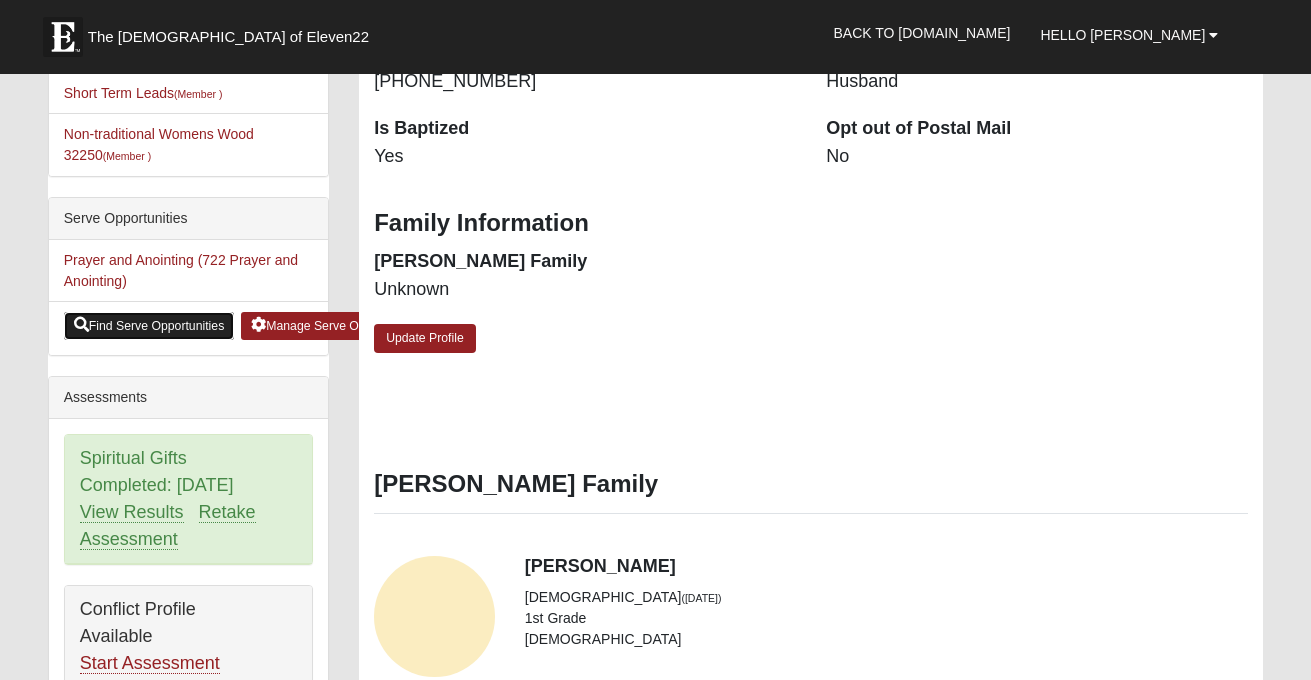click on "Find Serve Opportunities" at bounding box center (149, 326) 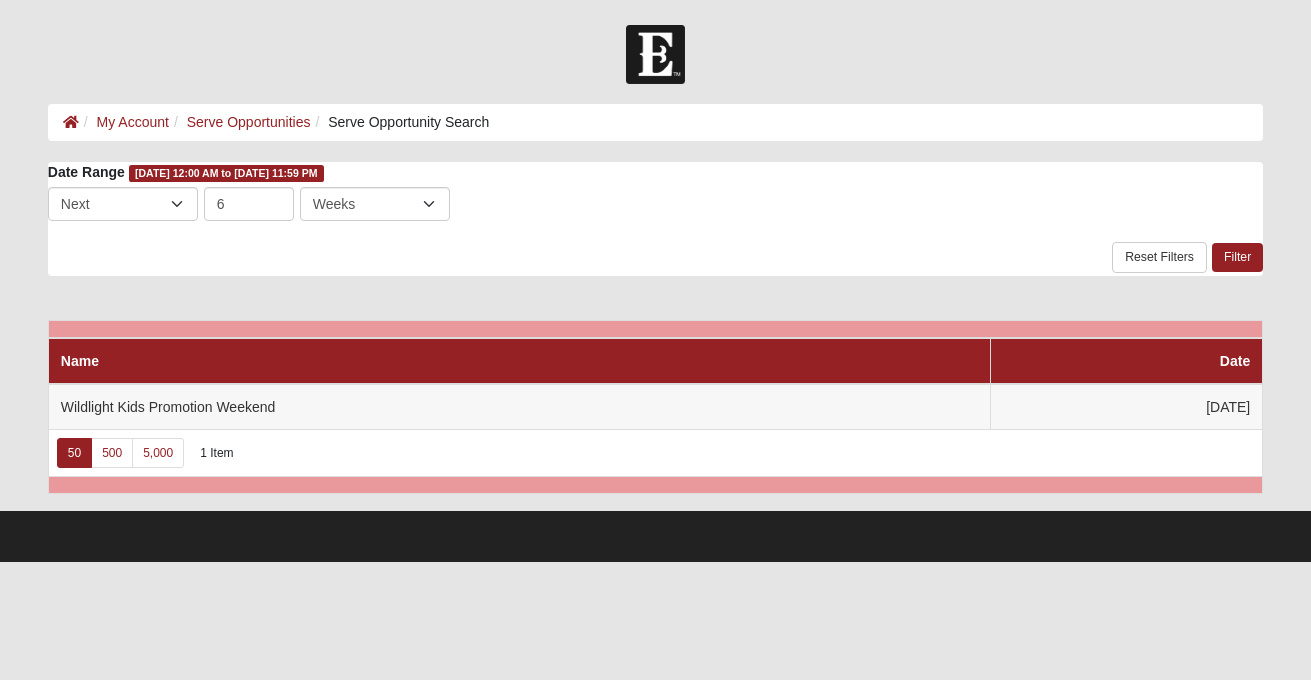 scroll, scrollTop: 0, scrollLeft: 0, axis: both 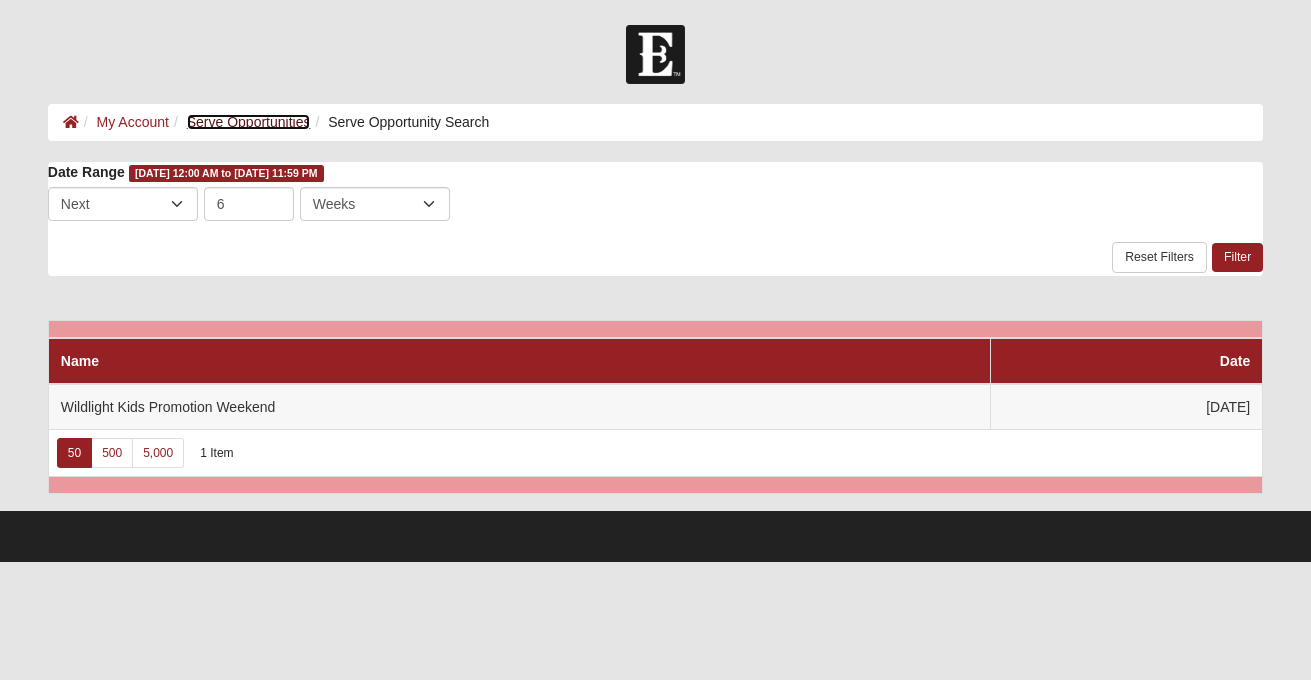 click on "Serve Opportunities" at bounding box center [249, 122] 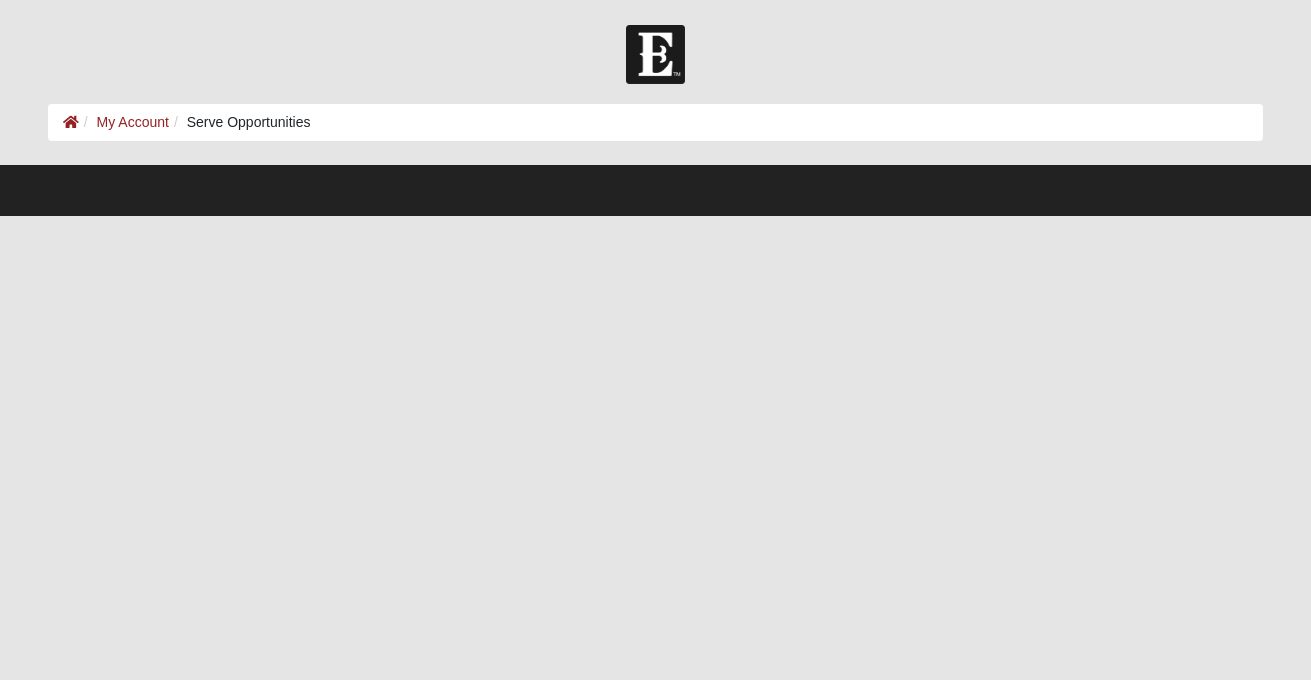 scroll, scrollTop: 0, scrollLeft: 0, axis: both 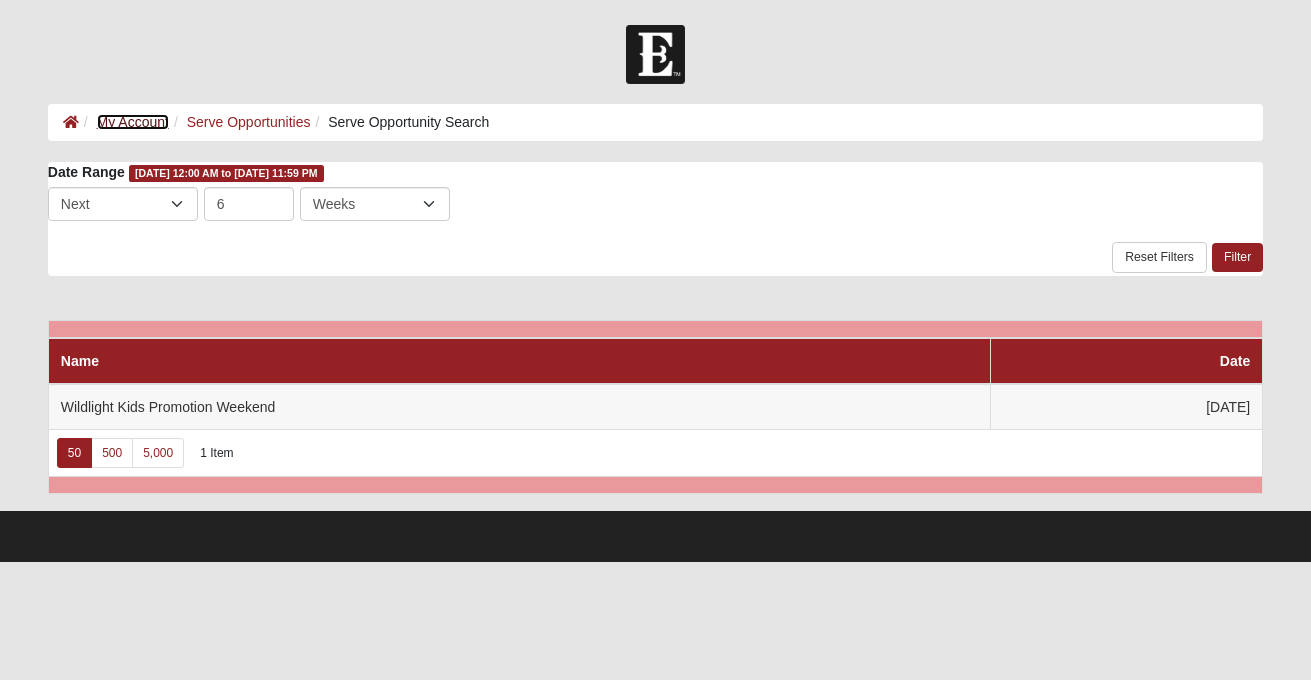 click on "My Account" at bounding box center (133, 122) 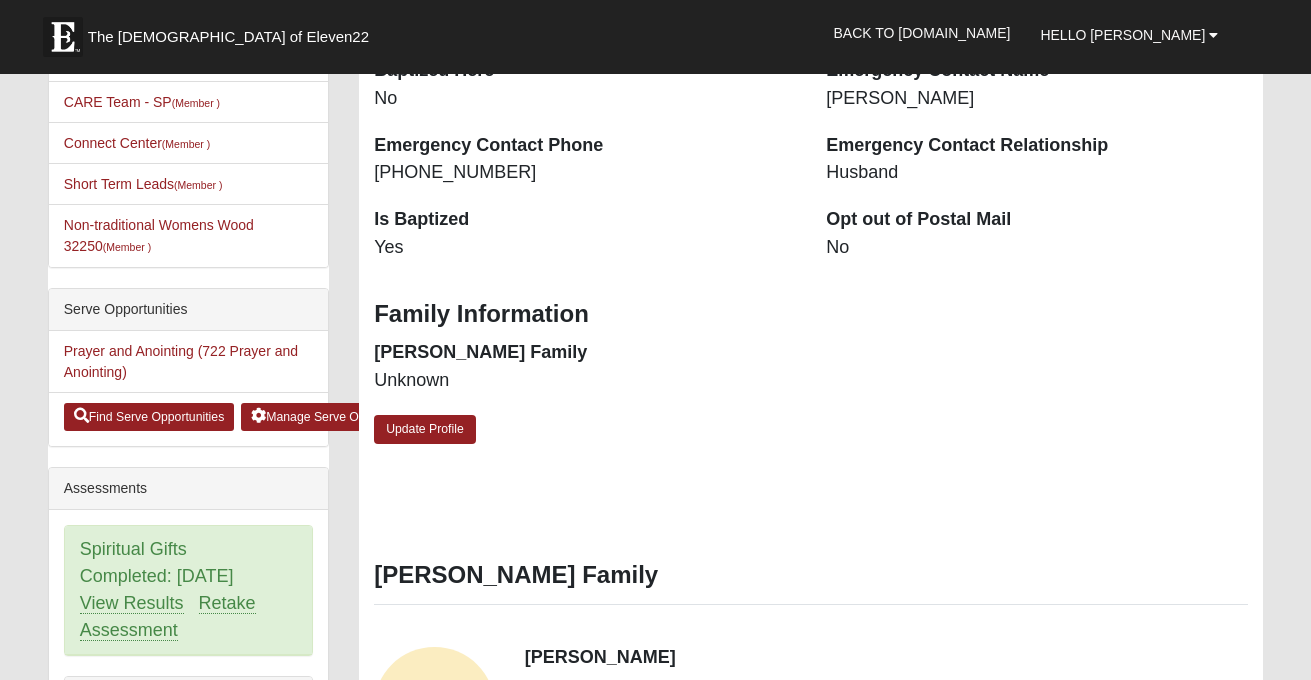 scroll, scrollTop: 582, scrollLeft: 0, axis: vertical 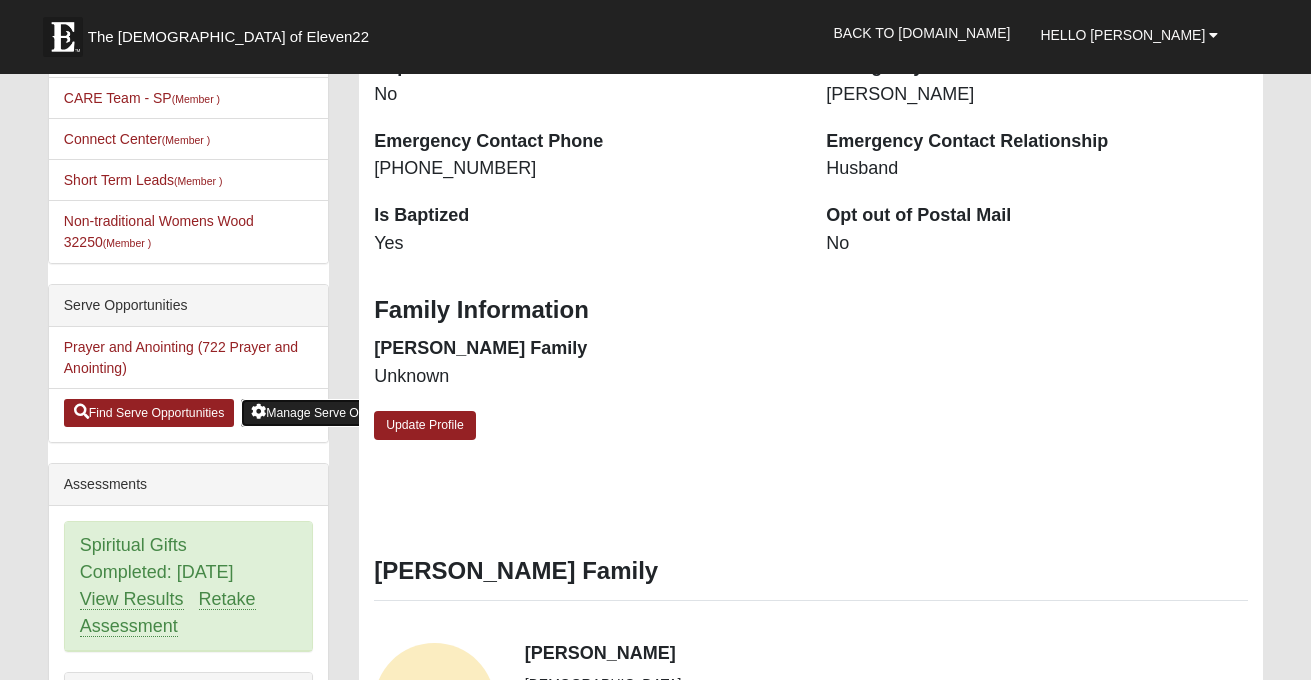 click on "Manage Serve Opportunities" at bounding box center (336, 413) 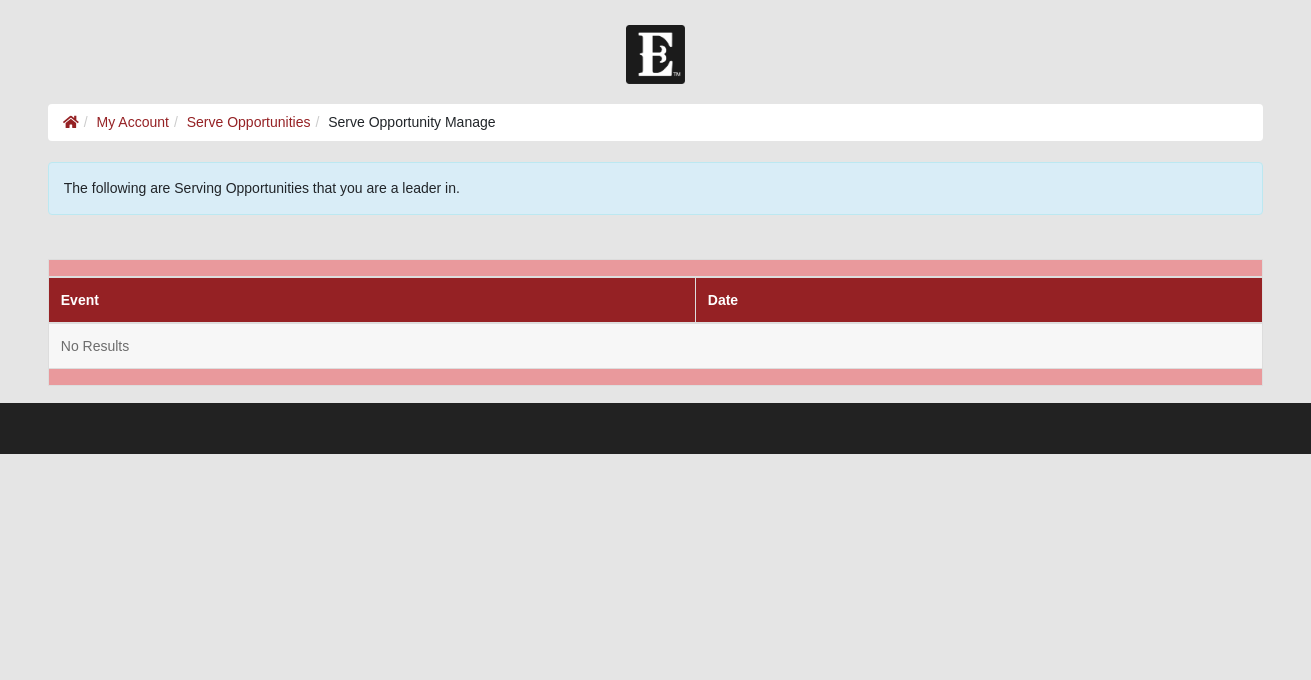 scroll, scrollTop: 0, scrollLeft: 0, axis: both 